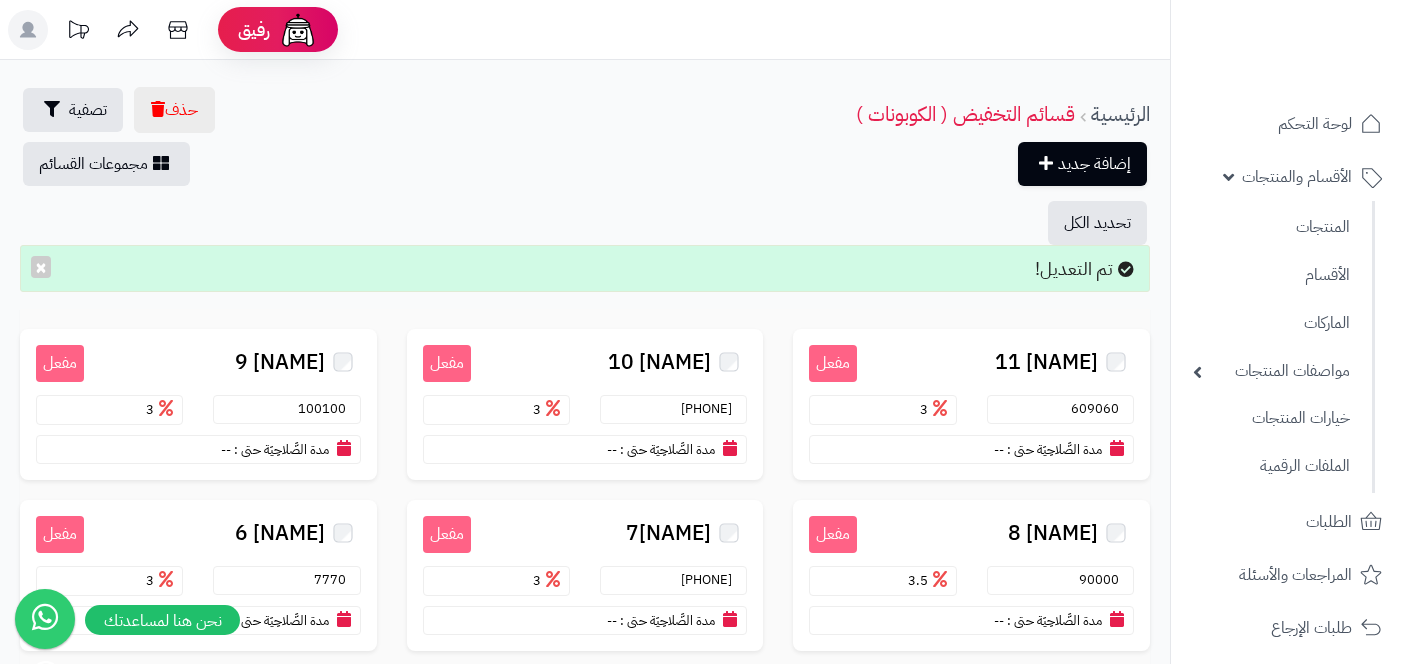 scroll, scrollTop: 0, scrollLeft: 0, axis: both 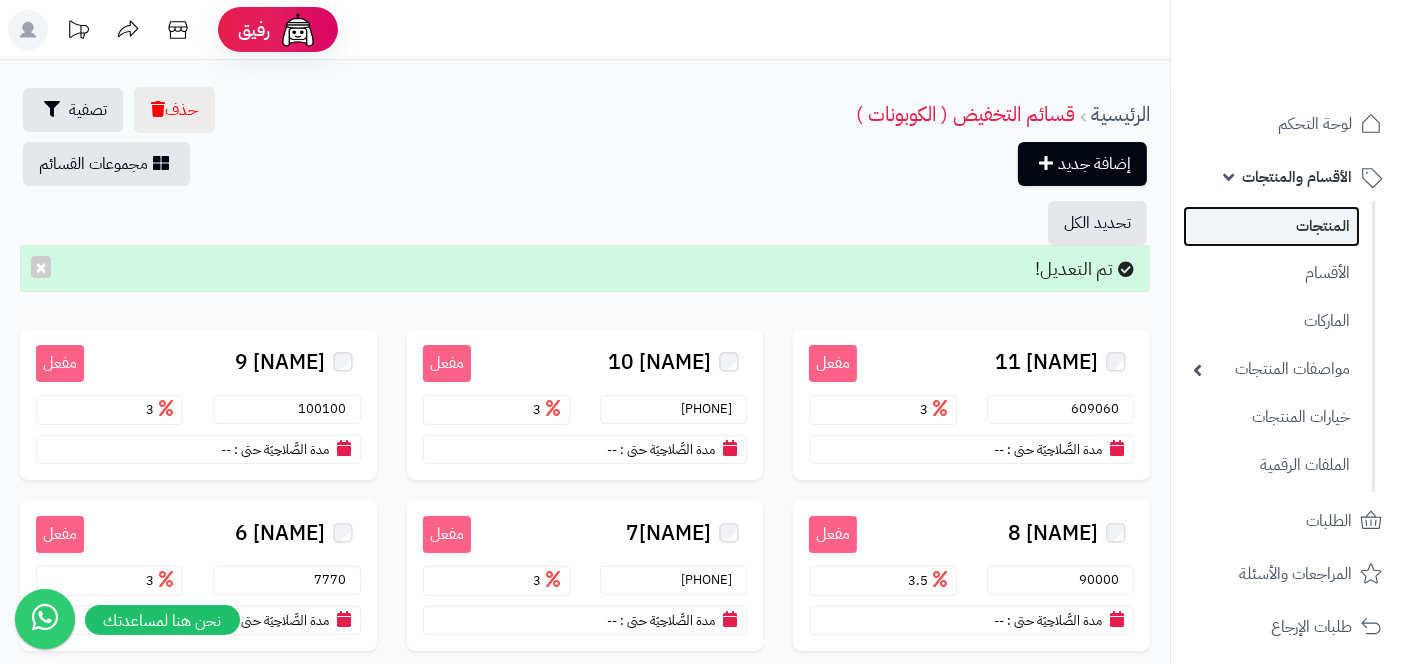 click on "المنتجات" at bounding box center [1271, 226] 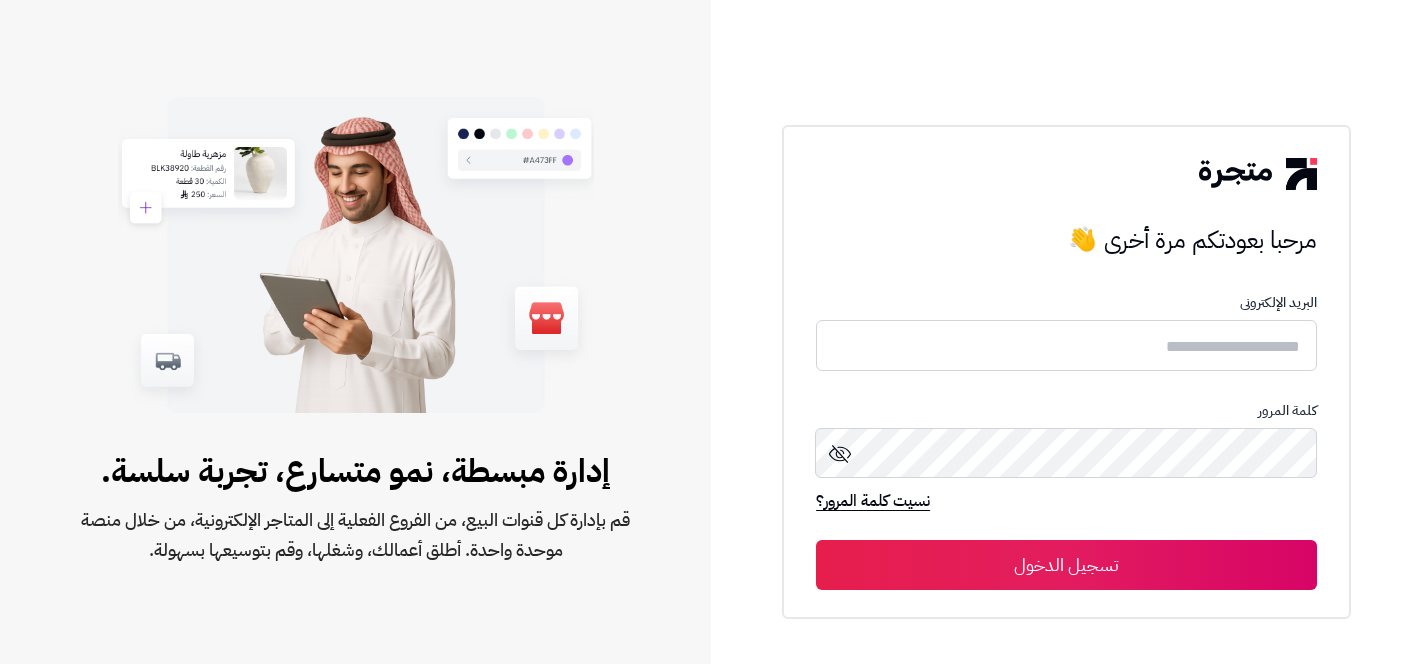 scroll, scrollTop: 0, scrollLeft: 0, axis: both 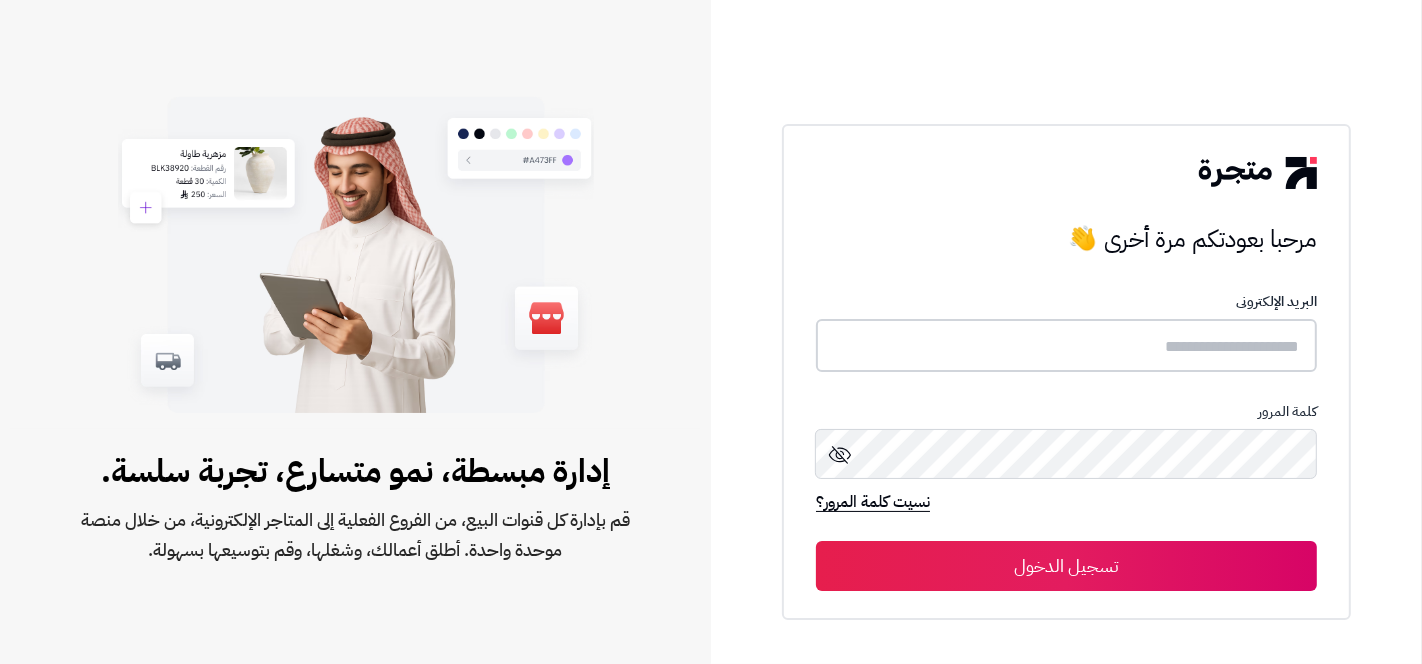 type on "**********" 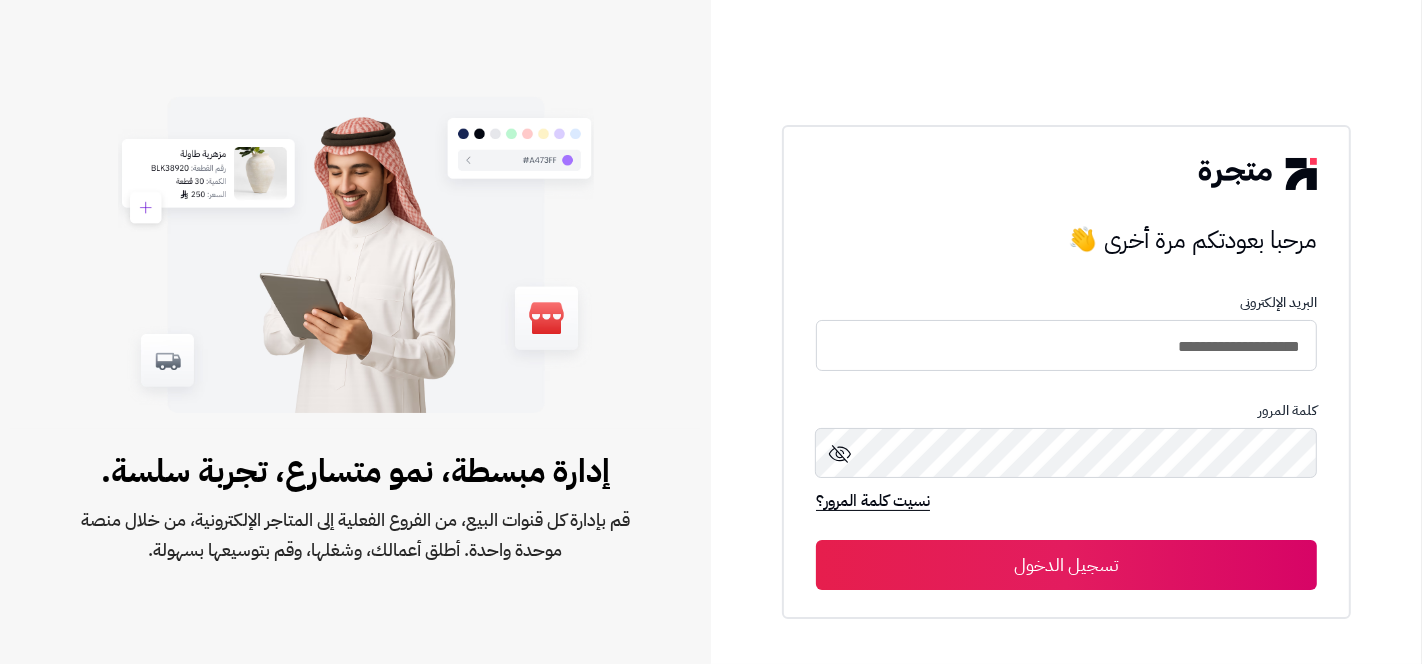 click on "تسجيل الدخول" at bounding box center [1066, 565] 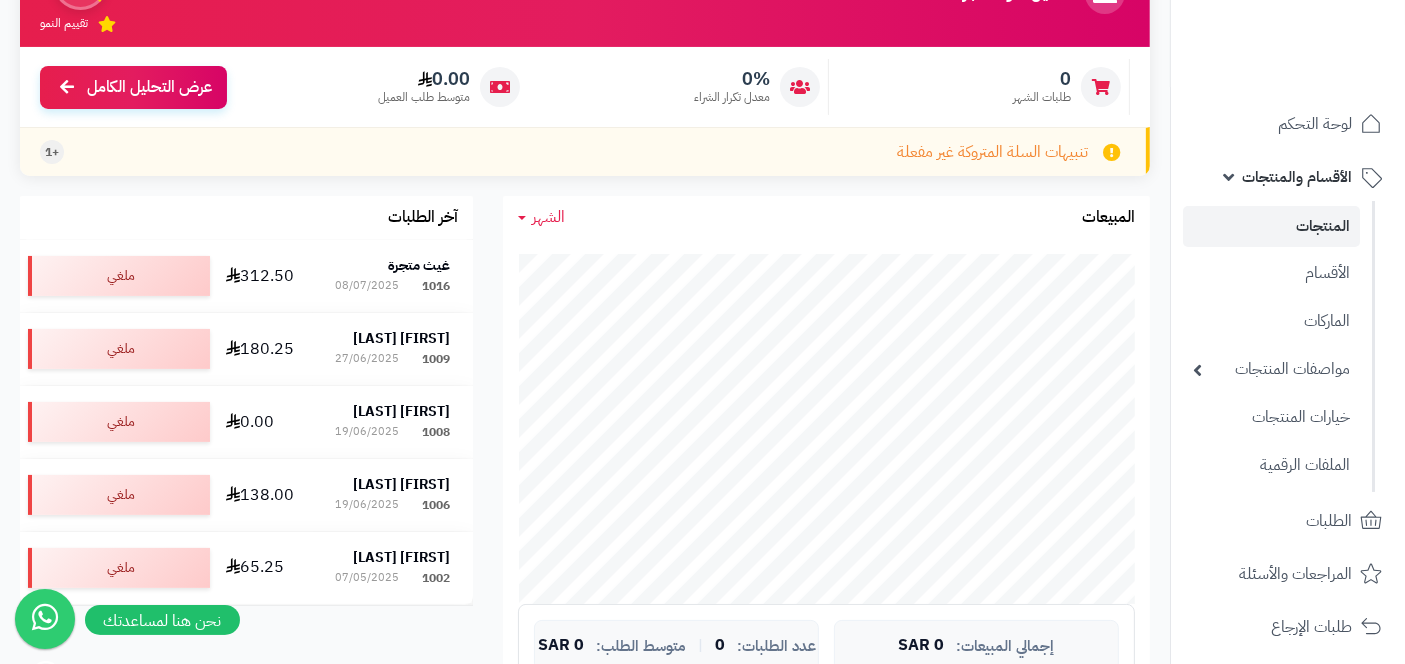scroll, scrollTop: 222, scrollLeft: 0, axis: vertical 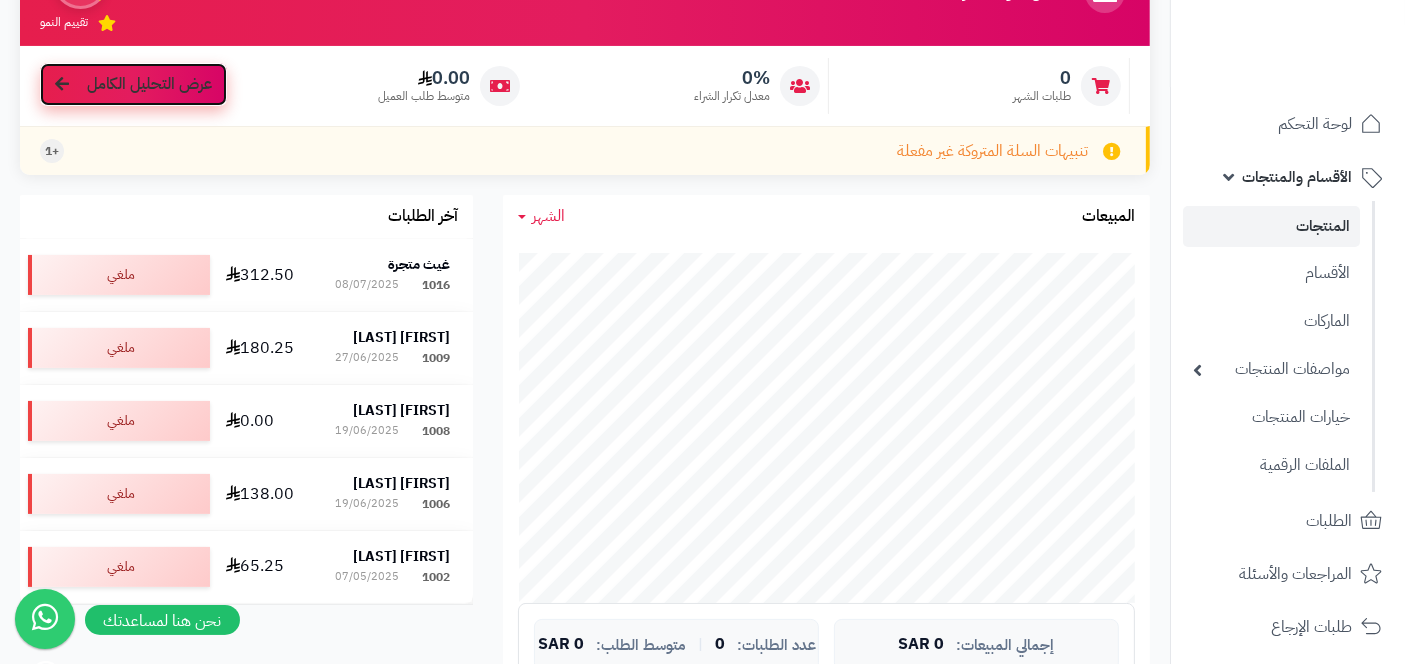 click on "عرض التحليل الكامل" at bounding box center (149, 84) 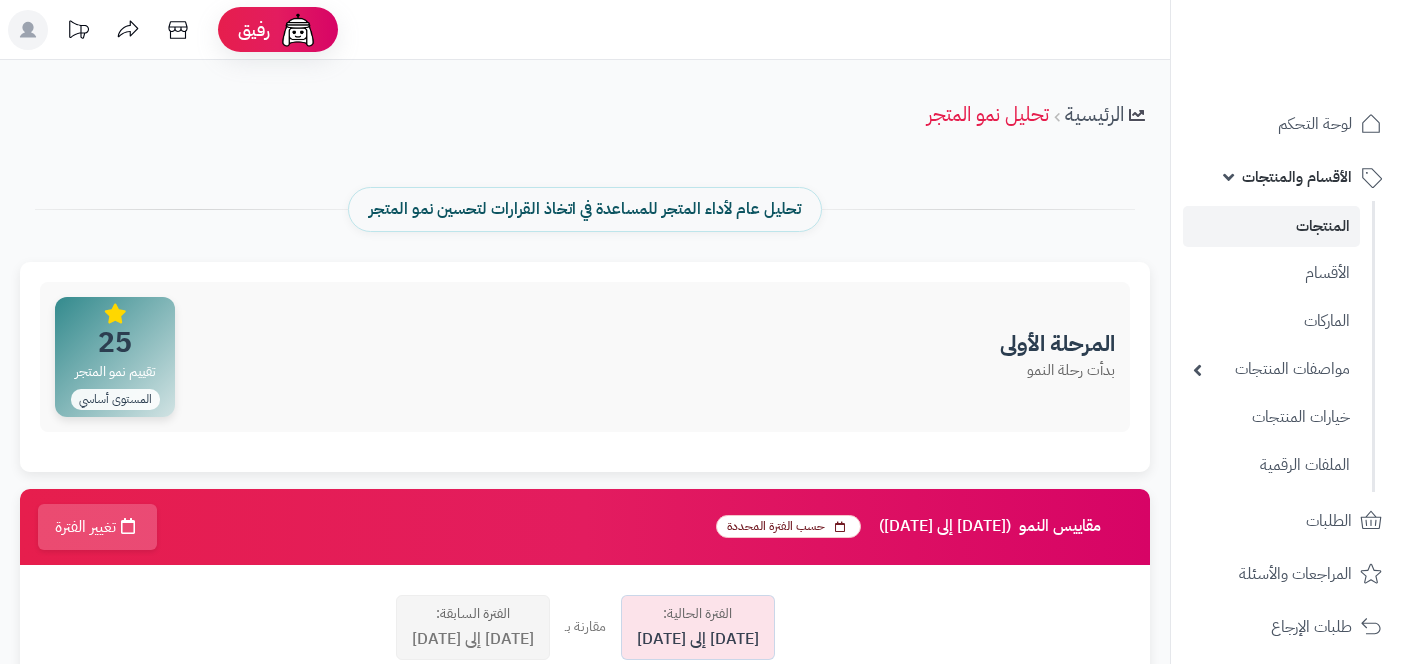 scroll, scrollTop: 0, scrollLeft: 0, axis: both 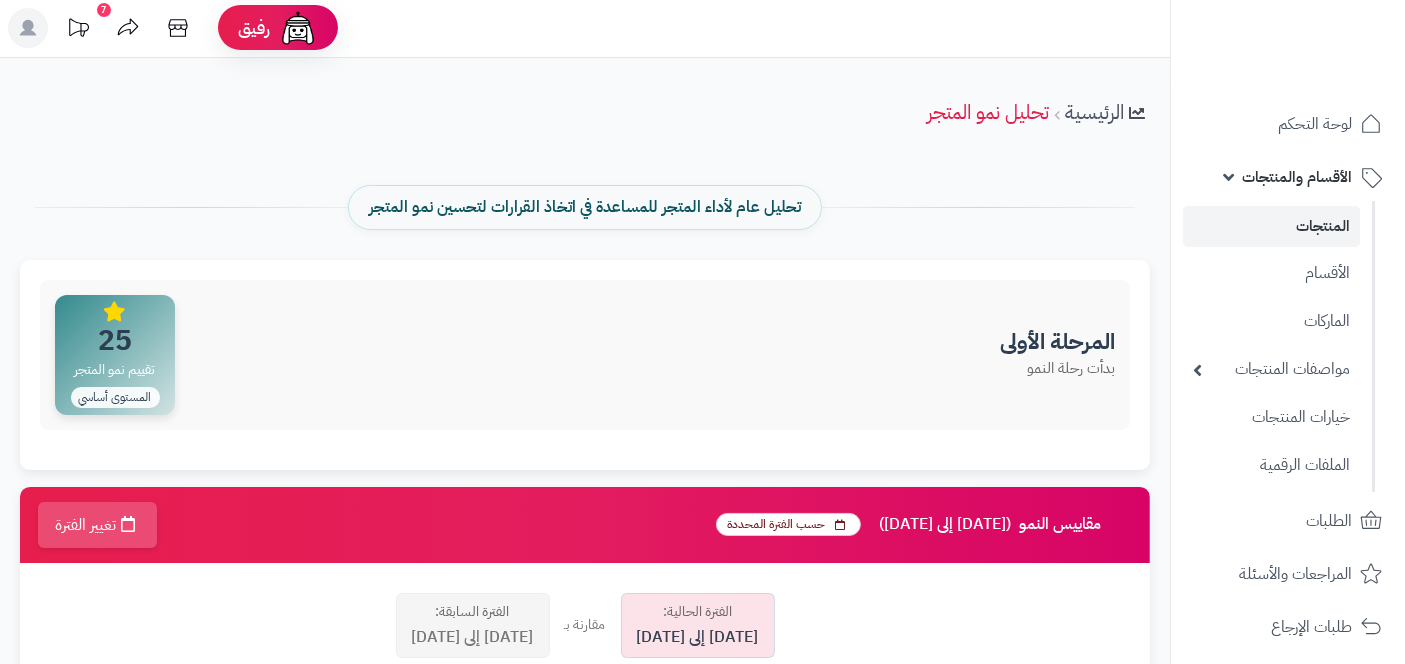 click on "المنتجات" at bounding box center [1271, 226] 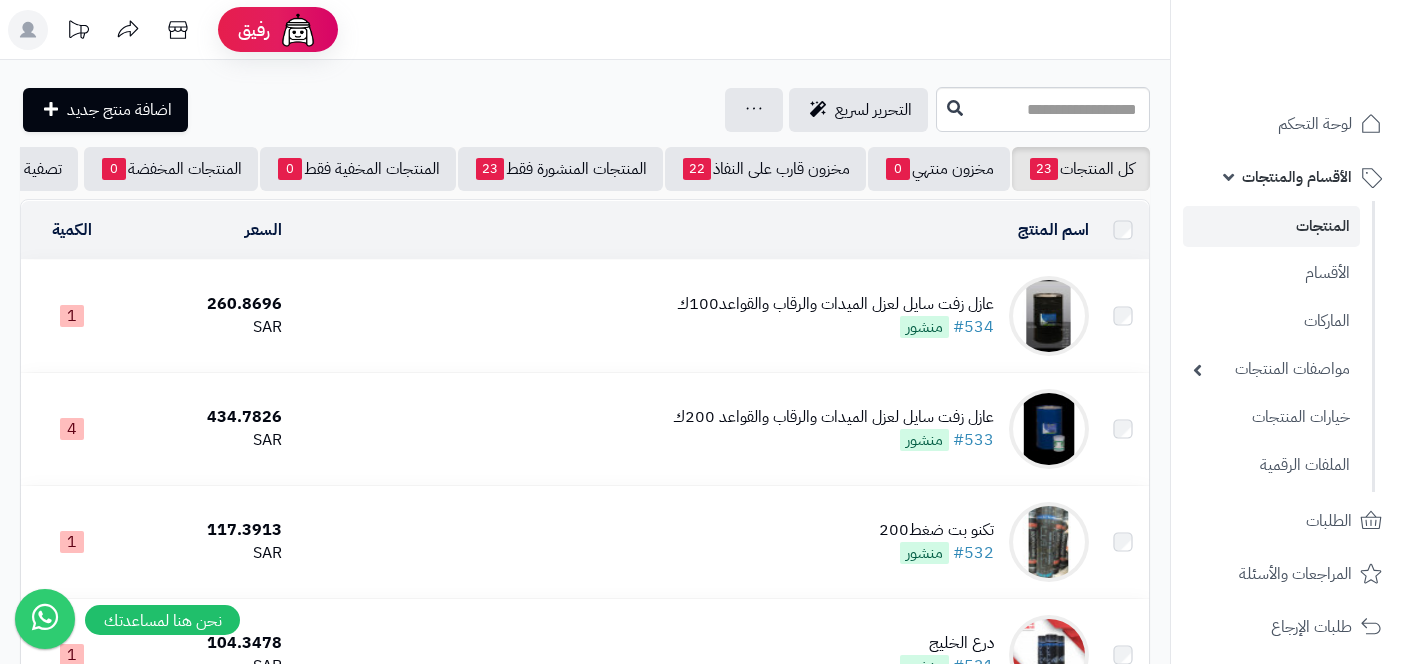 scroll, scrollTop: 0, scrollLeft: 0, axis: both 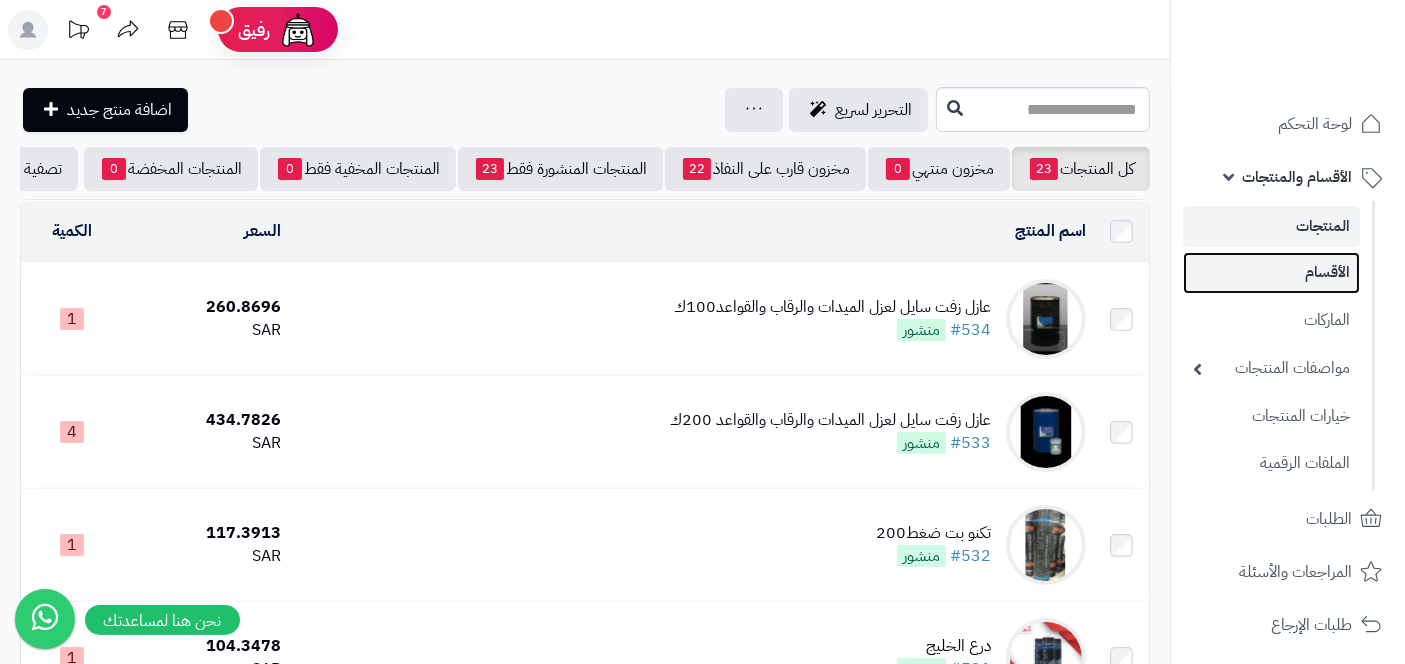 click on "الأقسام" at bounding box center (1271, 272) 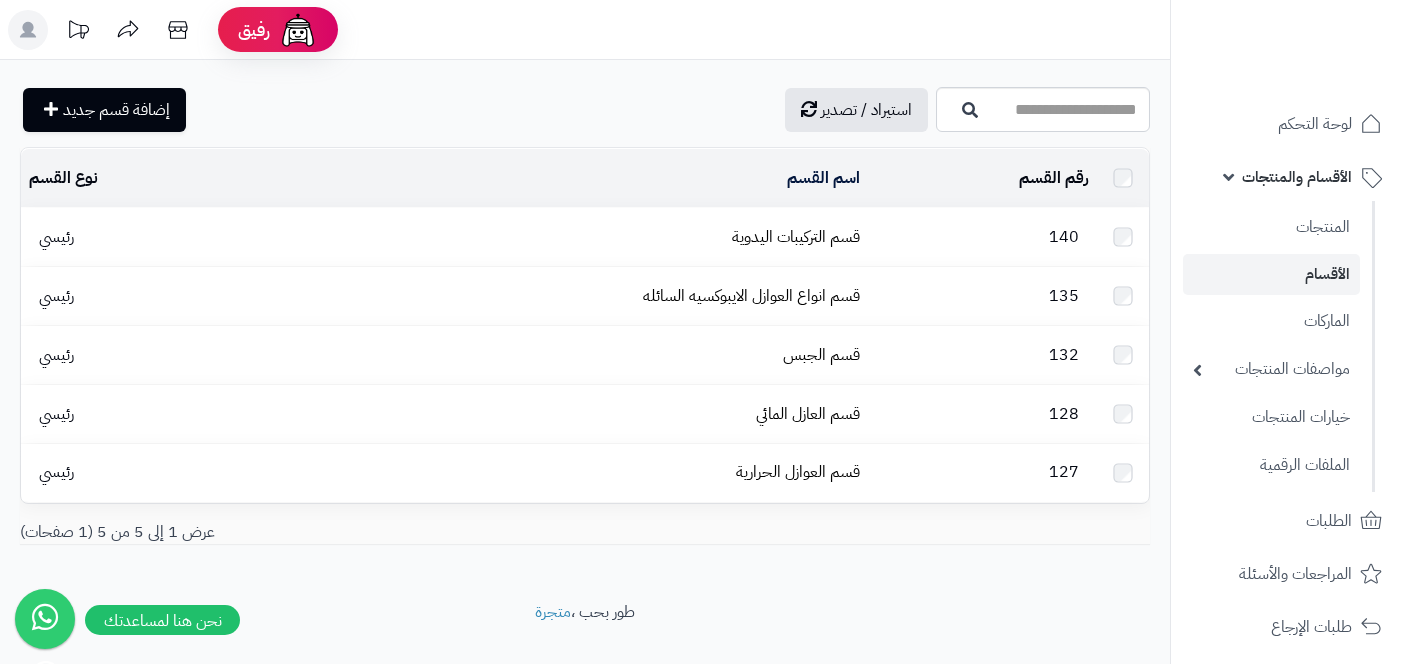 scroll, scrollTop: 0, scrollLeft: 0, axis: both 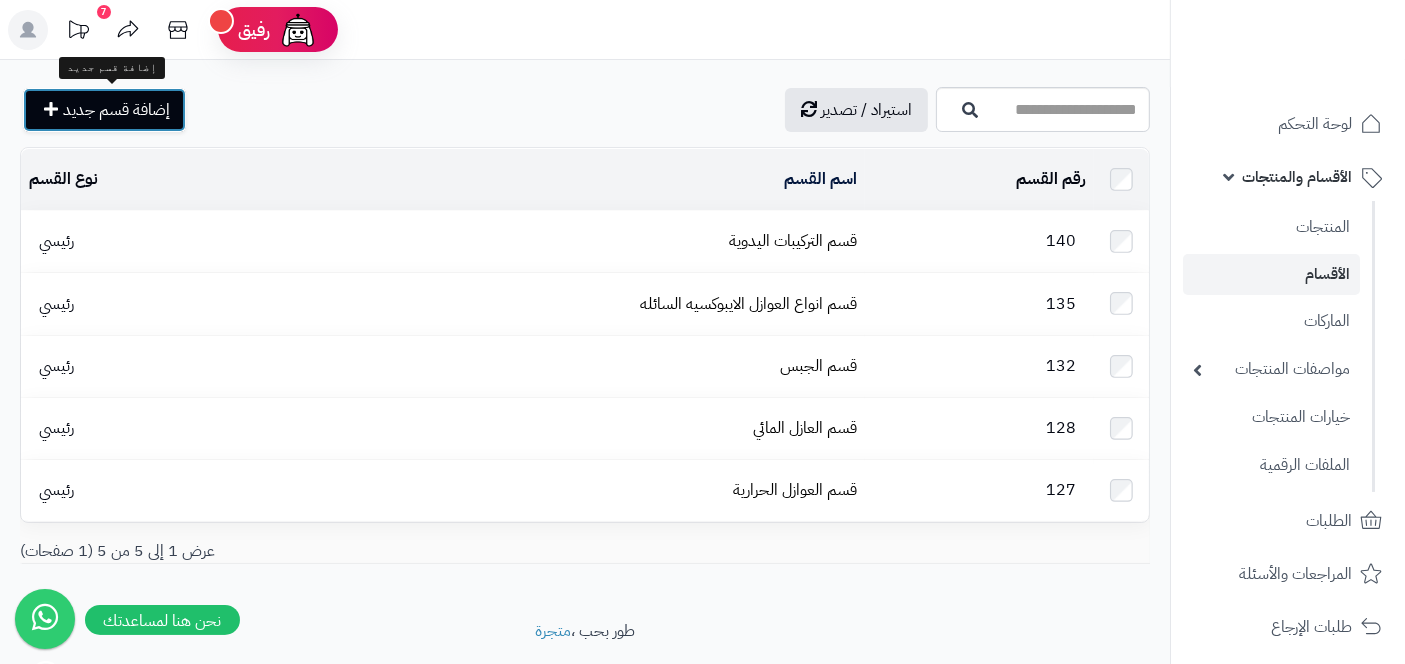 click on "إضافة قسم جديد" at bounding box center (116, 110) 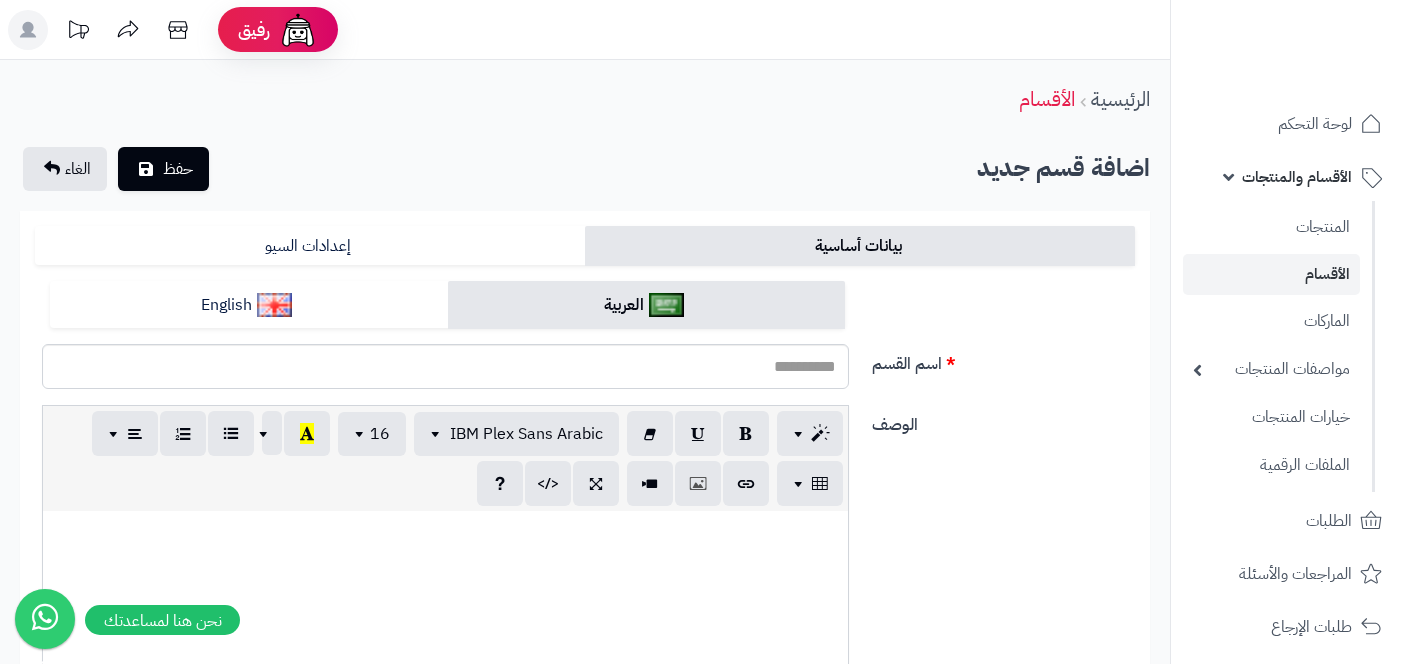 scroll, scrollTop: 0, scrollLeft: 0, axis: both 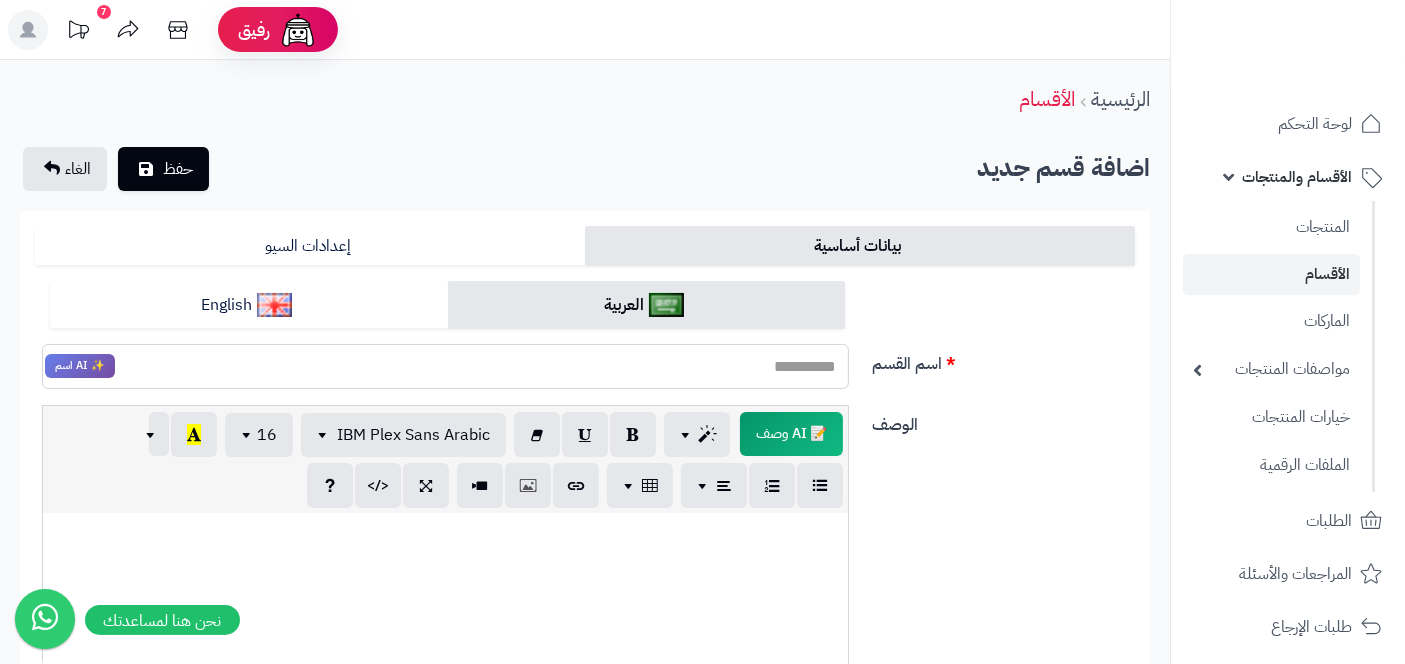 click on "اسم القسم" at bounding box center (445, 366) 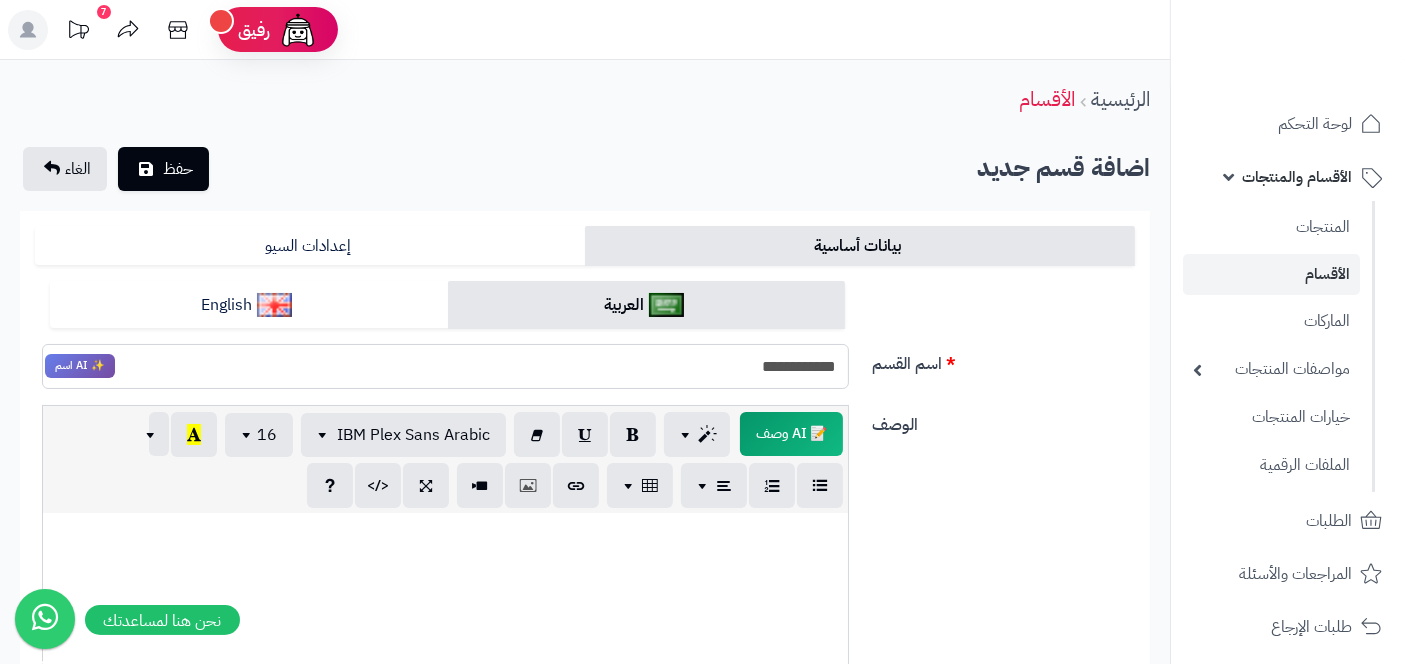 drag, startPoint x: 724, startPoint y: 365, endPoint x: 971, endPoint y: 392, distance: 248.47133 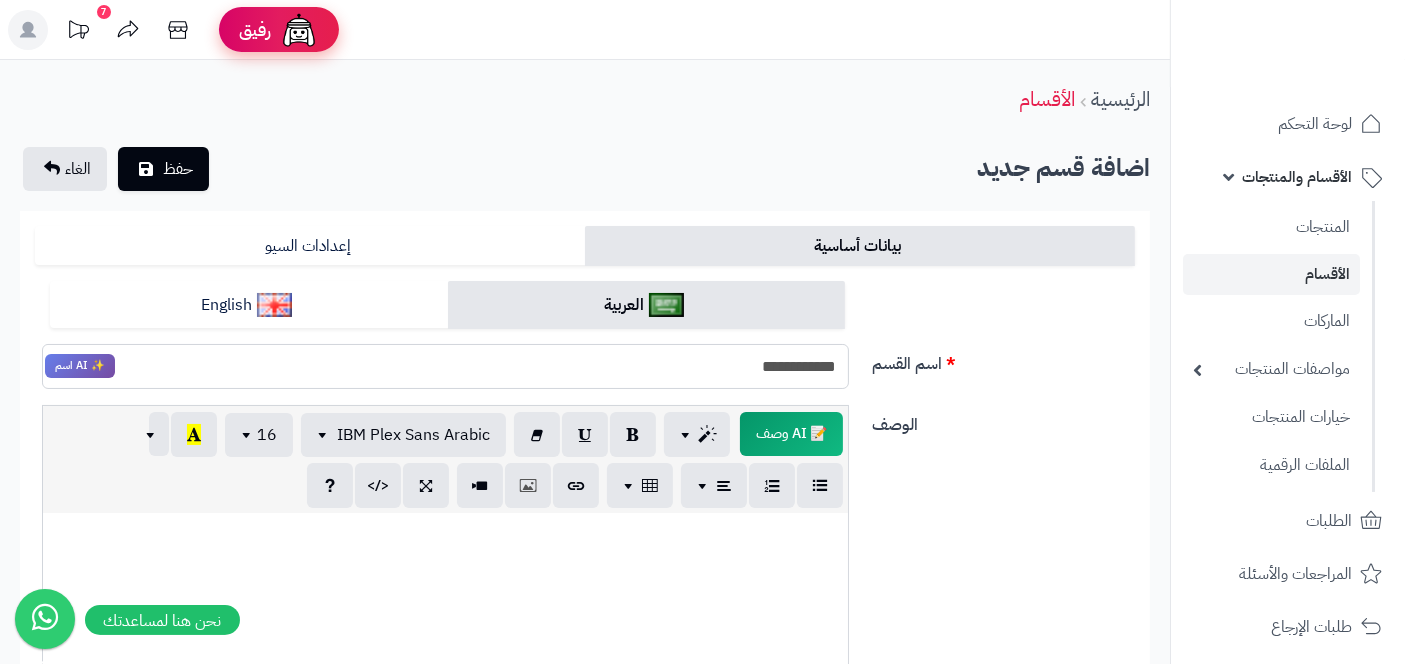 type on "**********" 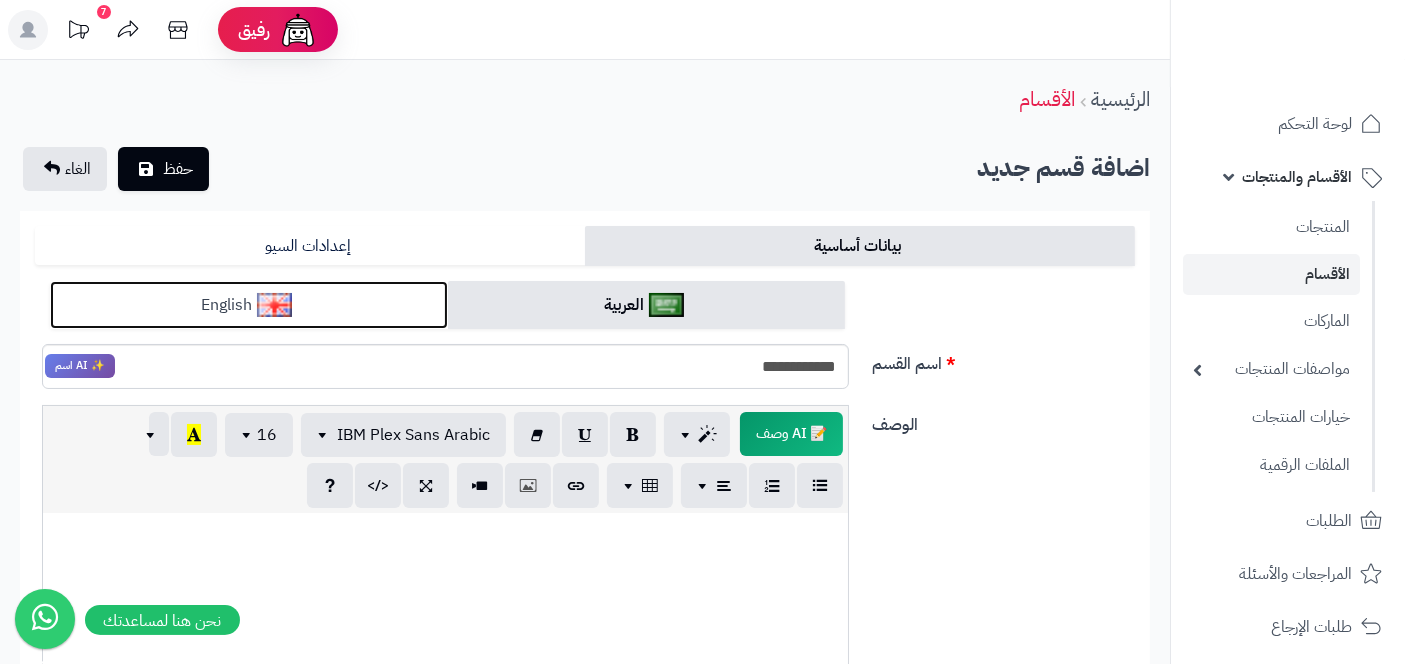 click on "English" at bounding box center [249, 305] 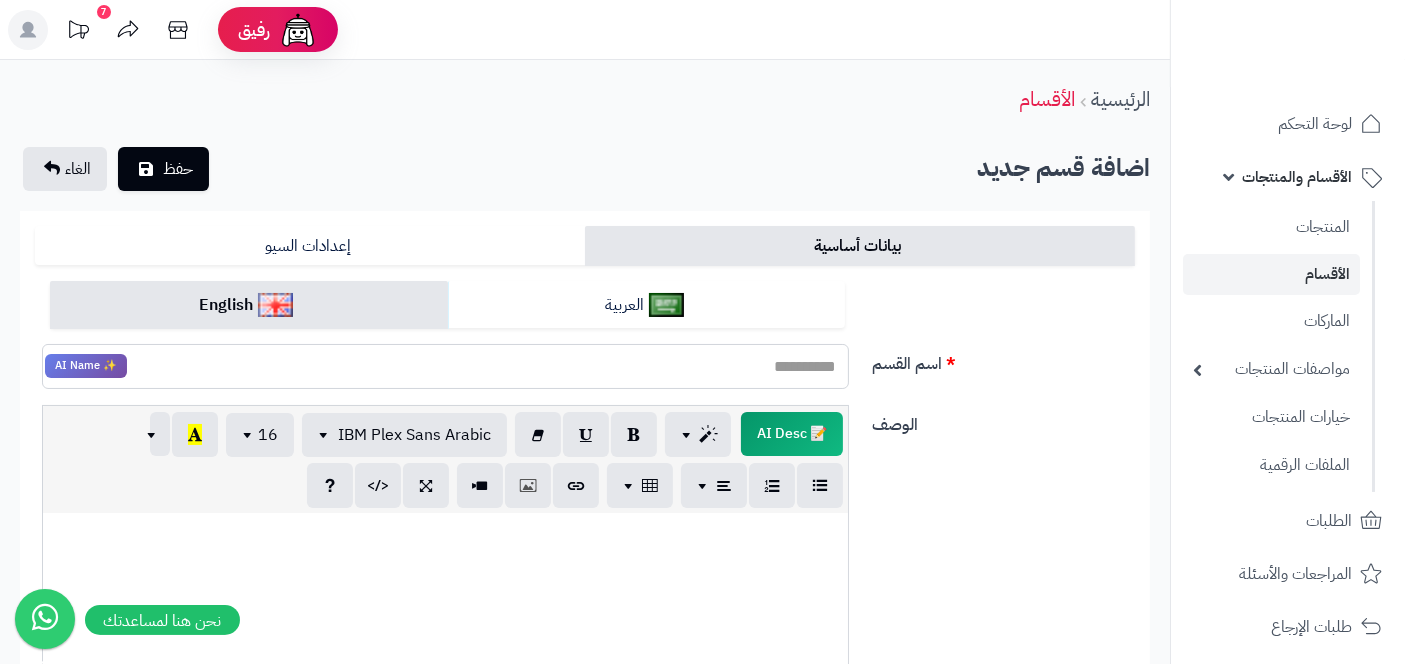 click on "اسم القسم" at bounding box center [445, 366] 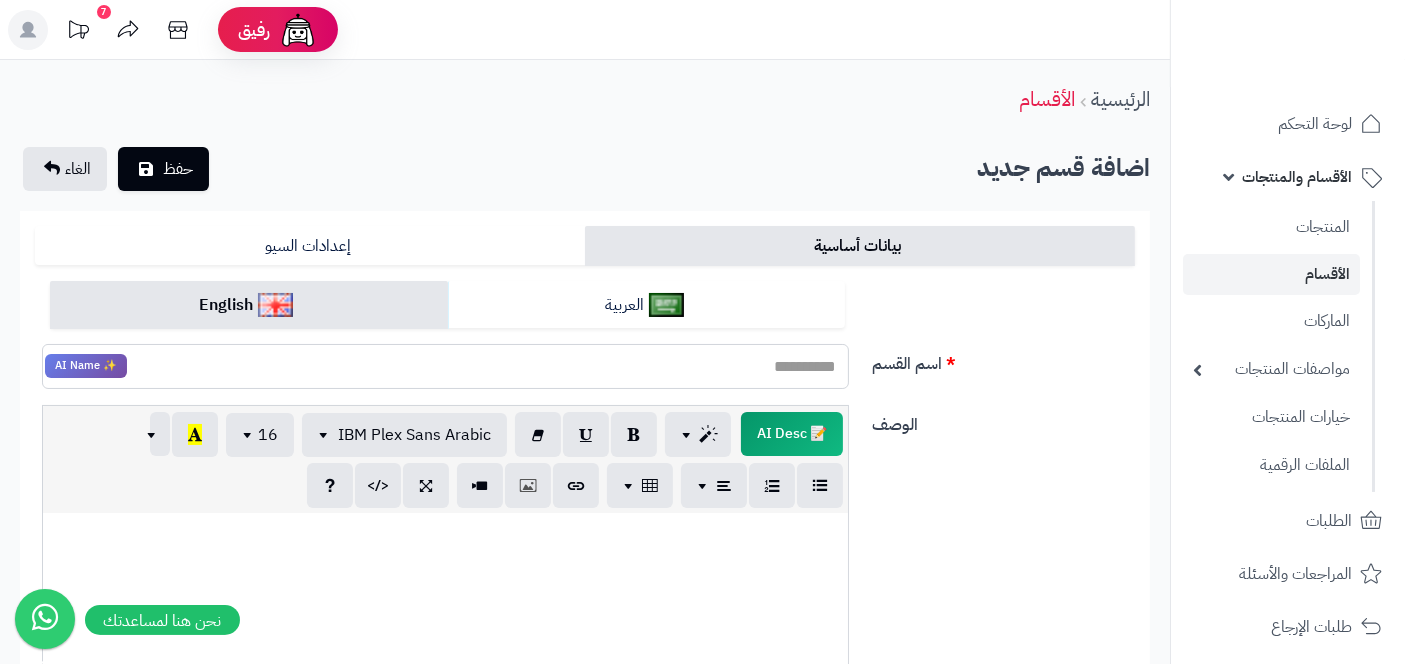 paste on "**********" 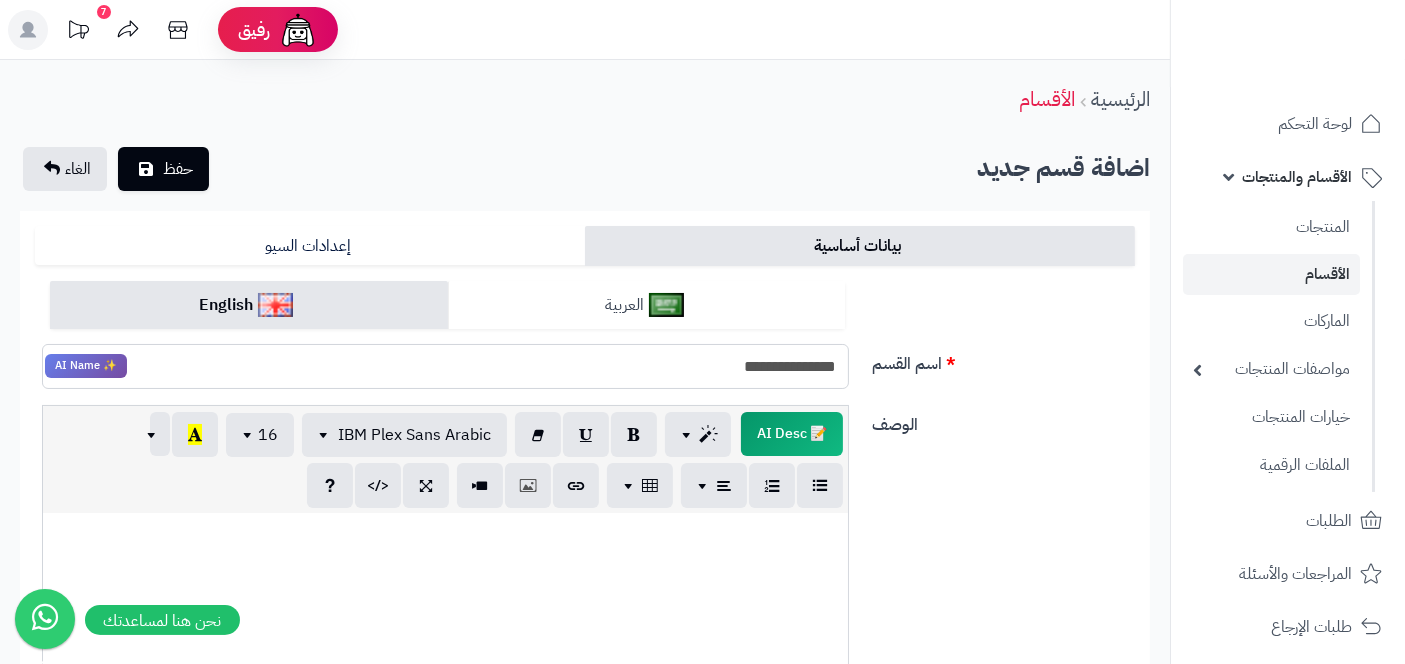 type on "**********" 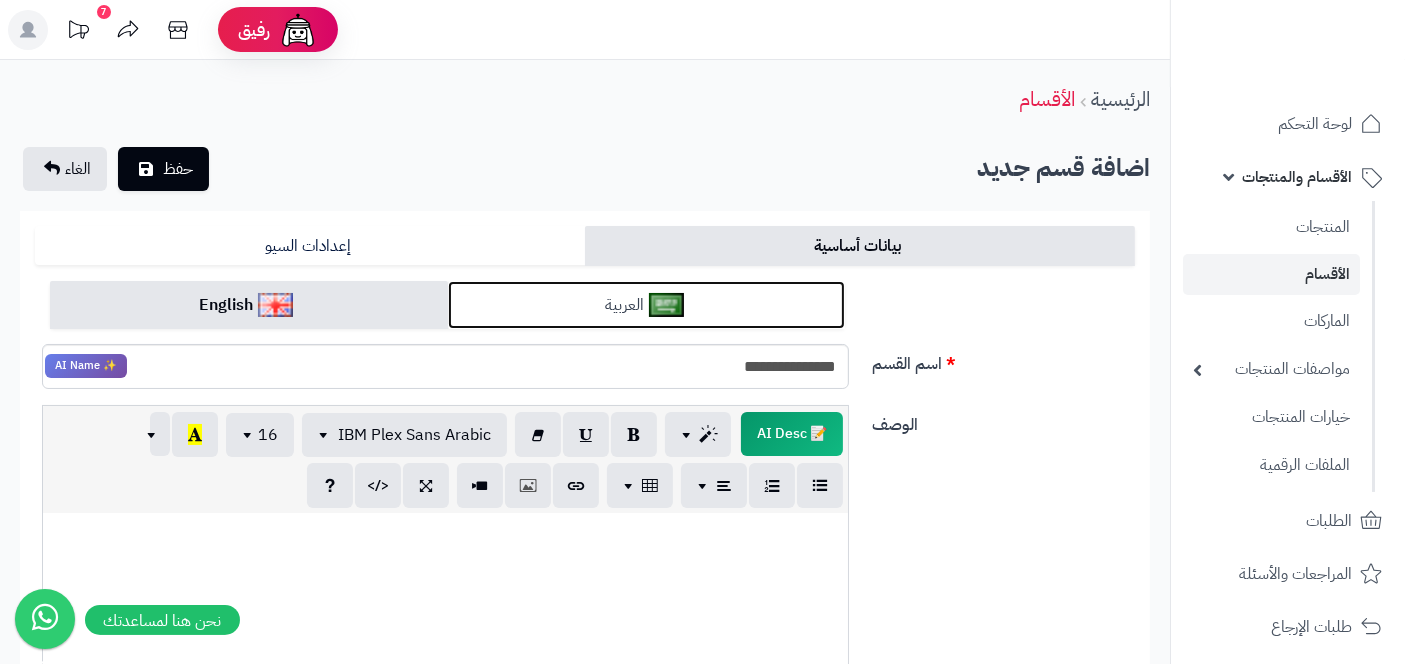 click on "العربية" at bounding box center (647, 305) 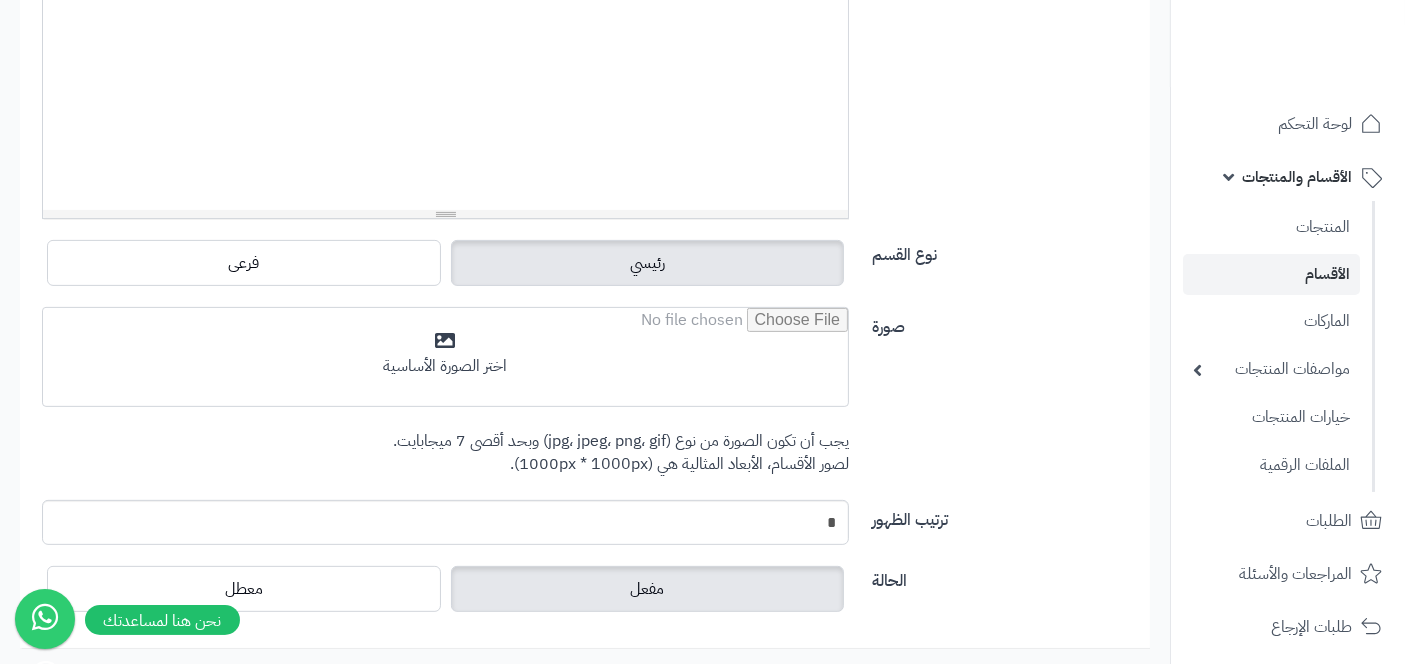 scroll, scrollTop: 608, scrollLeft: 0, axis: vertical 